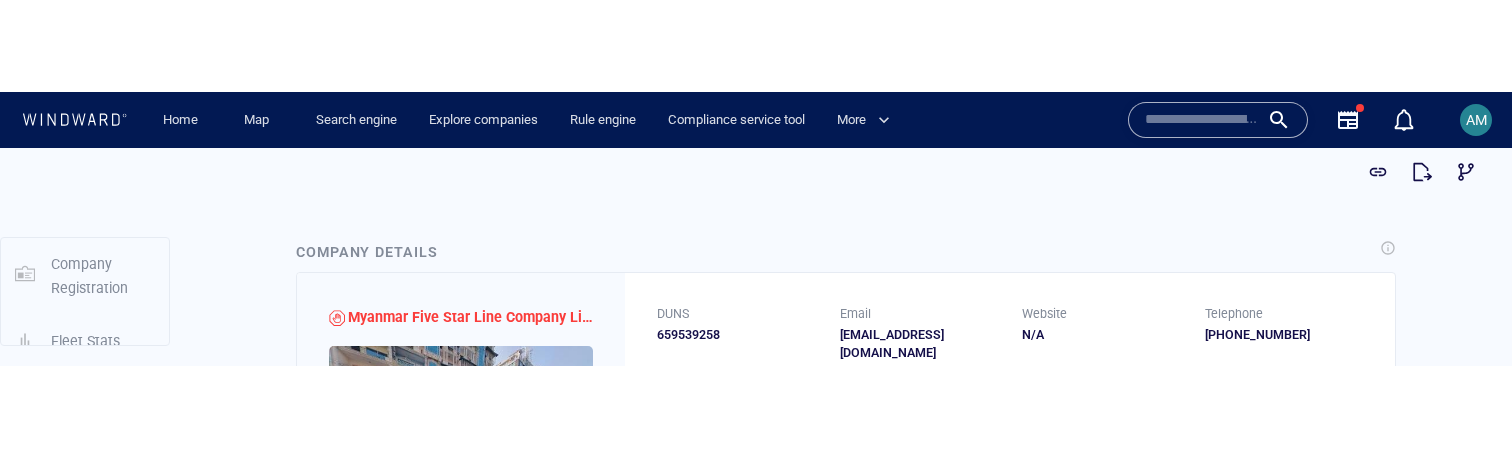 scroll, scrollTop: 0, scrollLeft: 0, axis: both 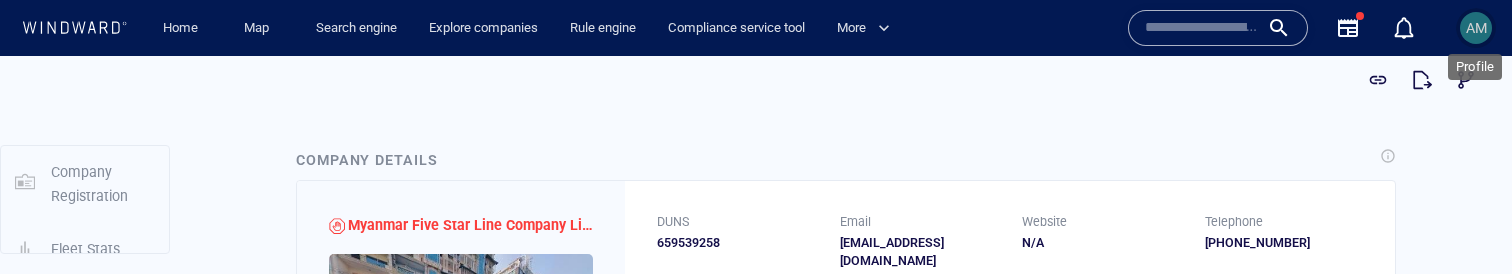 click on "AM" at bounding box center [1476, 28] 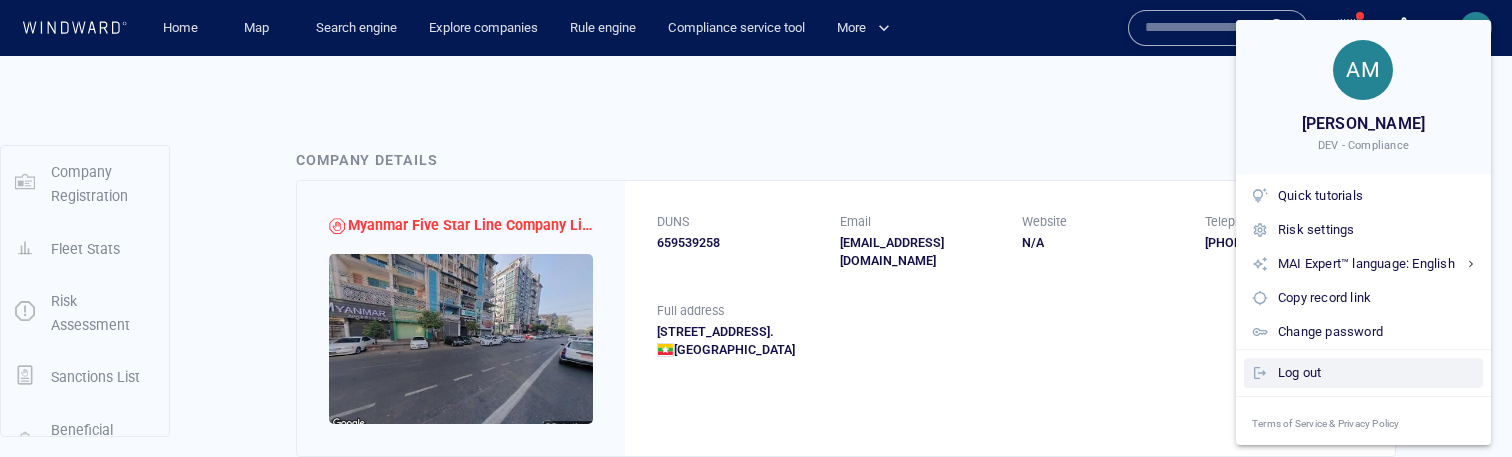 click on "Log out" at bounding box center [1376, 373] 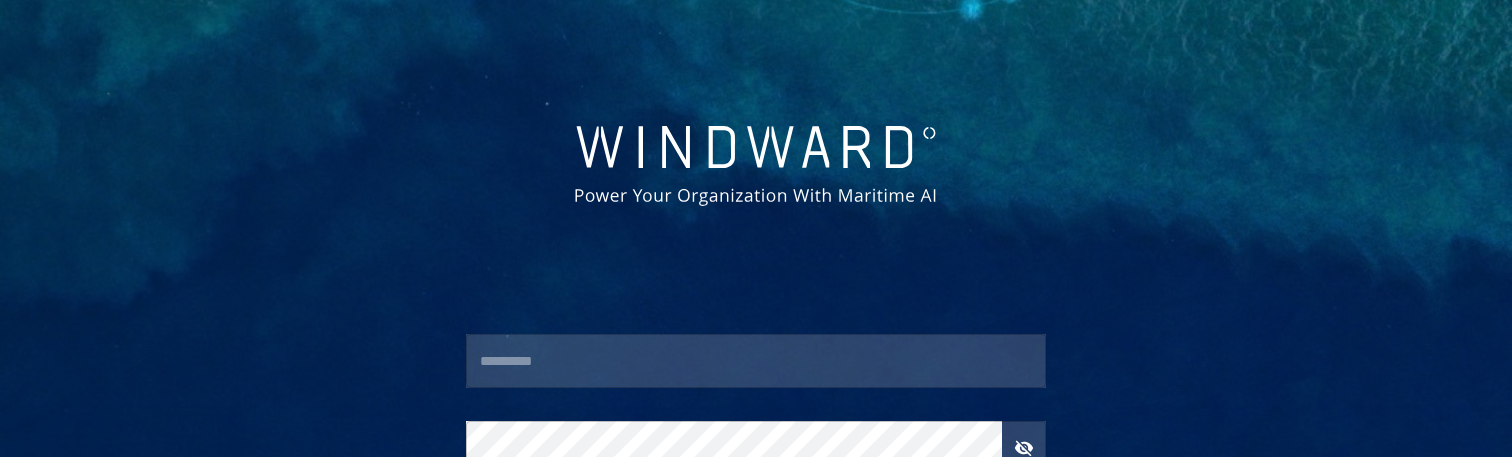 click at bounding box center [756, 361] 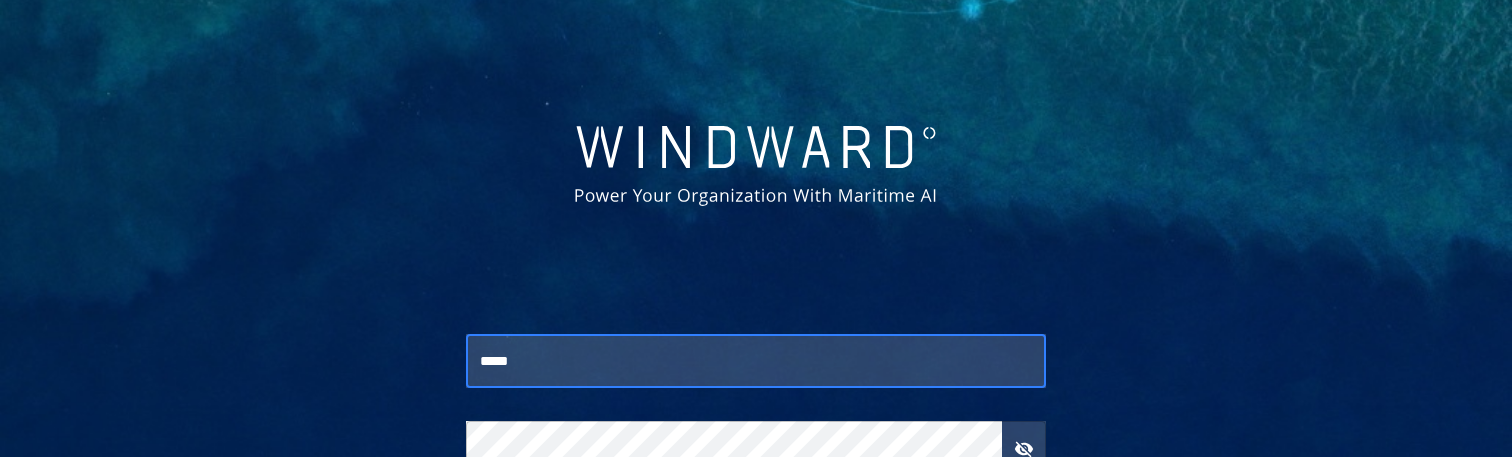 click on "Sign In" at bounding box center (756, 564) 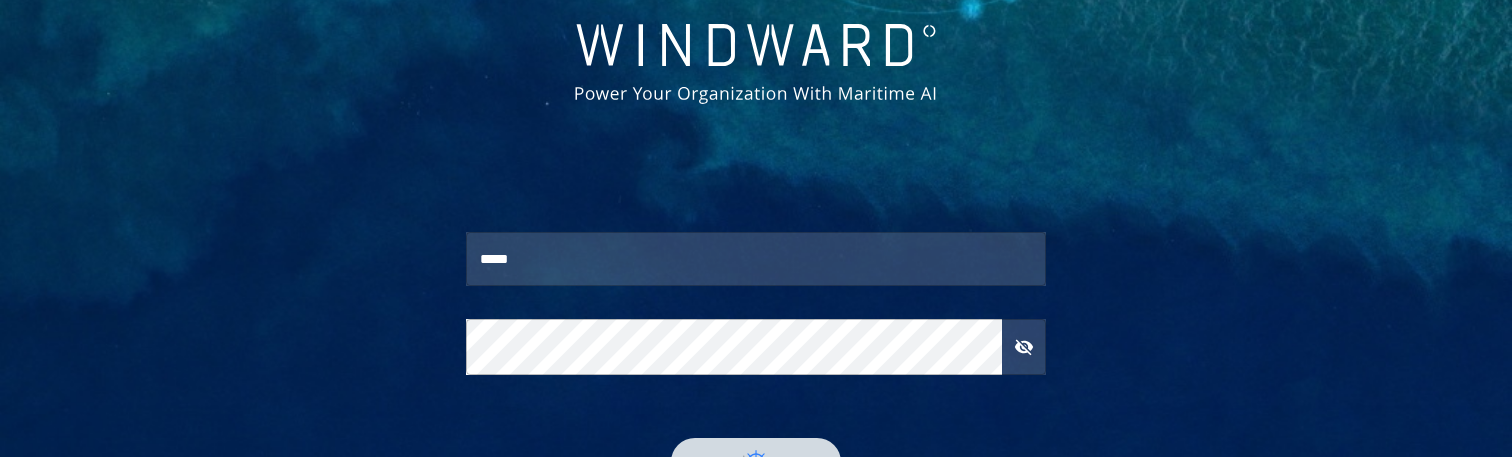 scroll, scrollTop: 103, scrollLeft: 0, axis: vertical 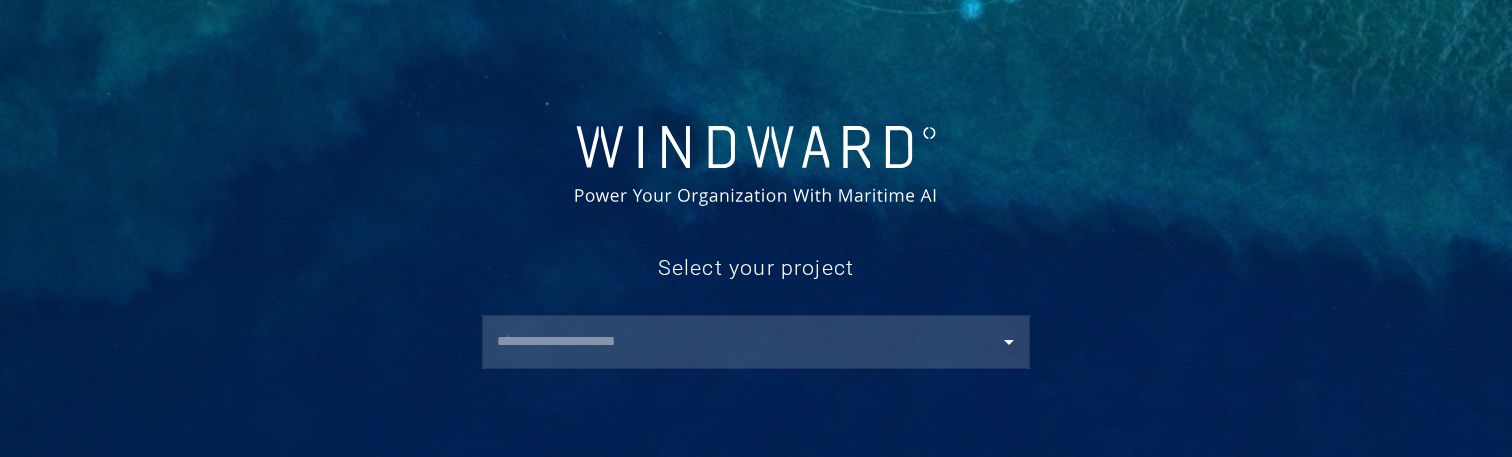 click at bounding box center (761, 342) 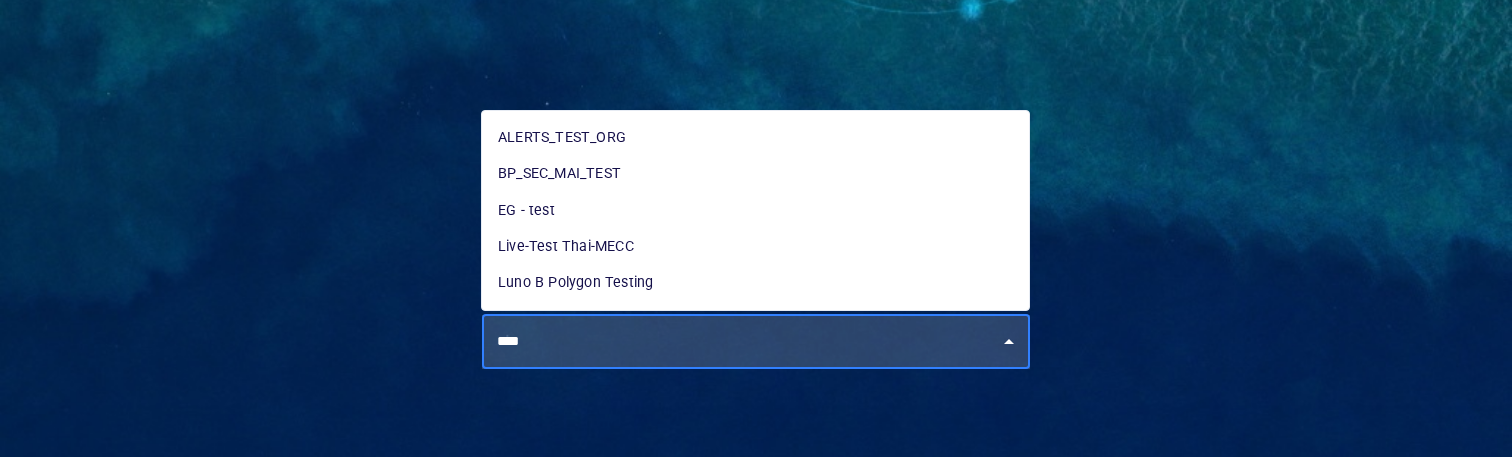 type on "****" 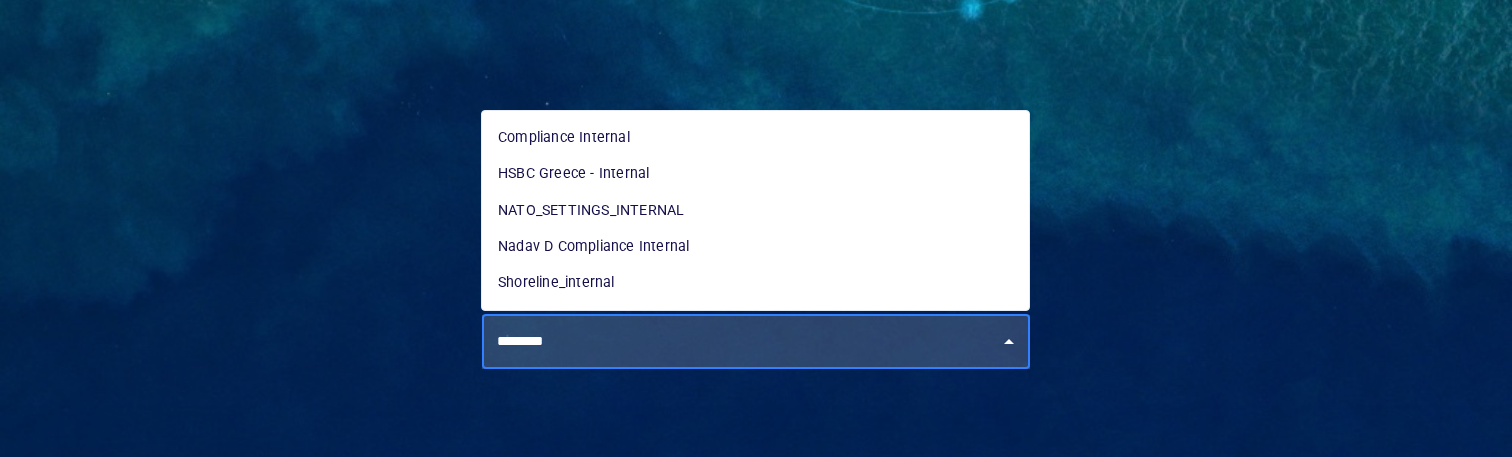 type on "********" 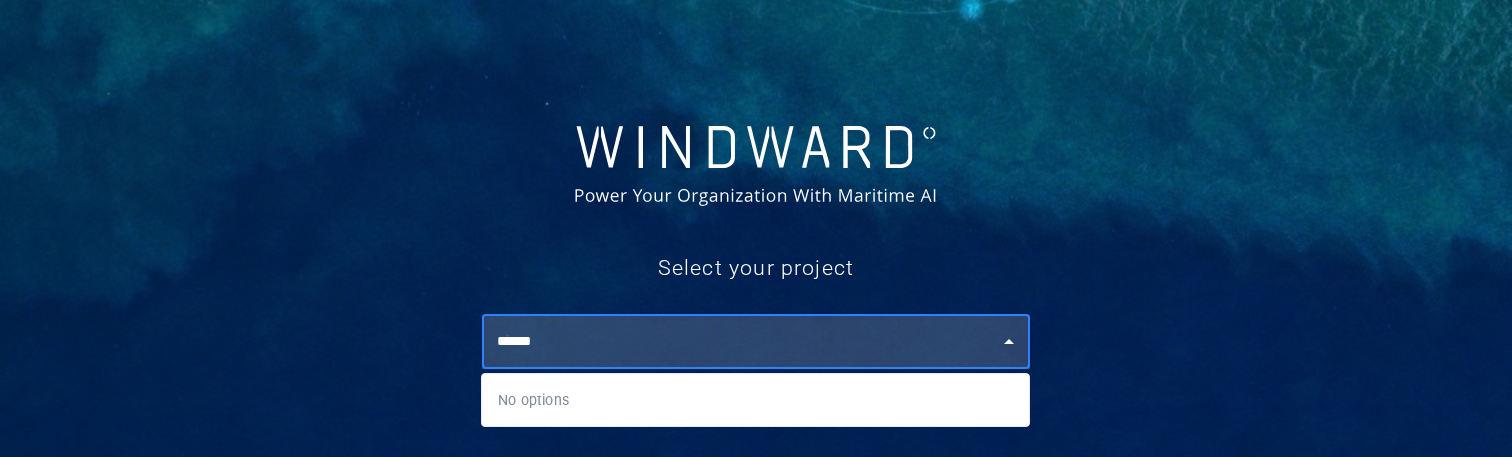 type on "*******" 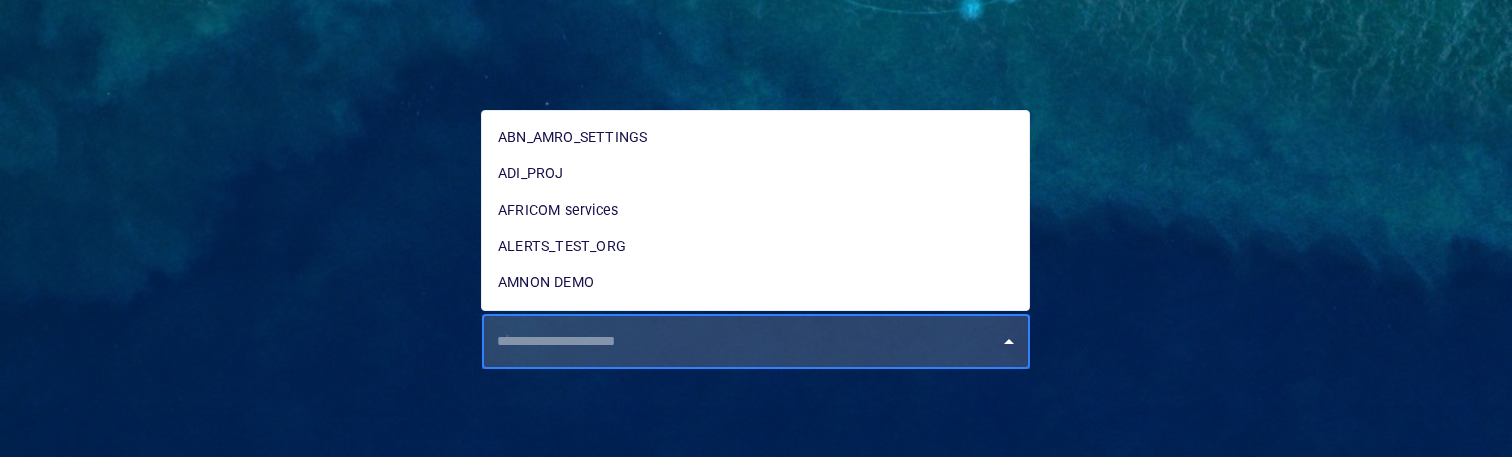 type on "*" 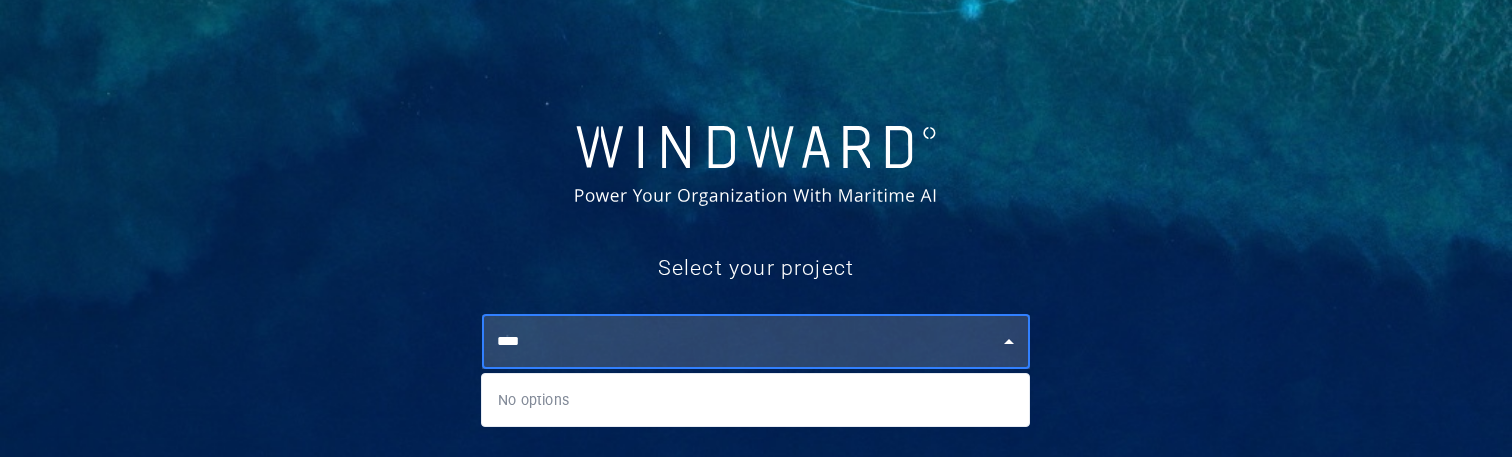 type on "***" 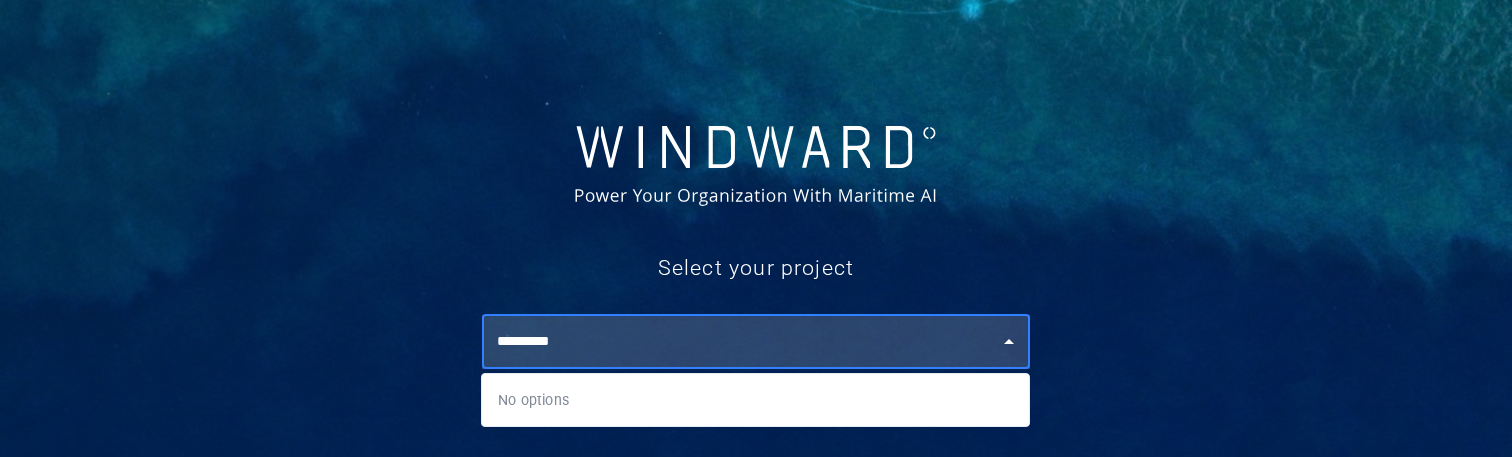 type on "*********" 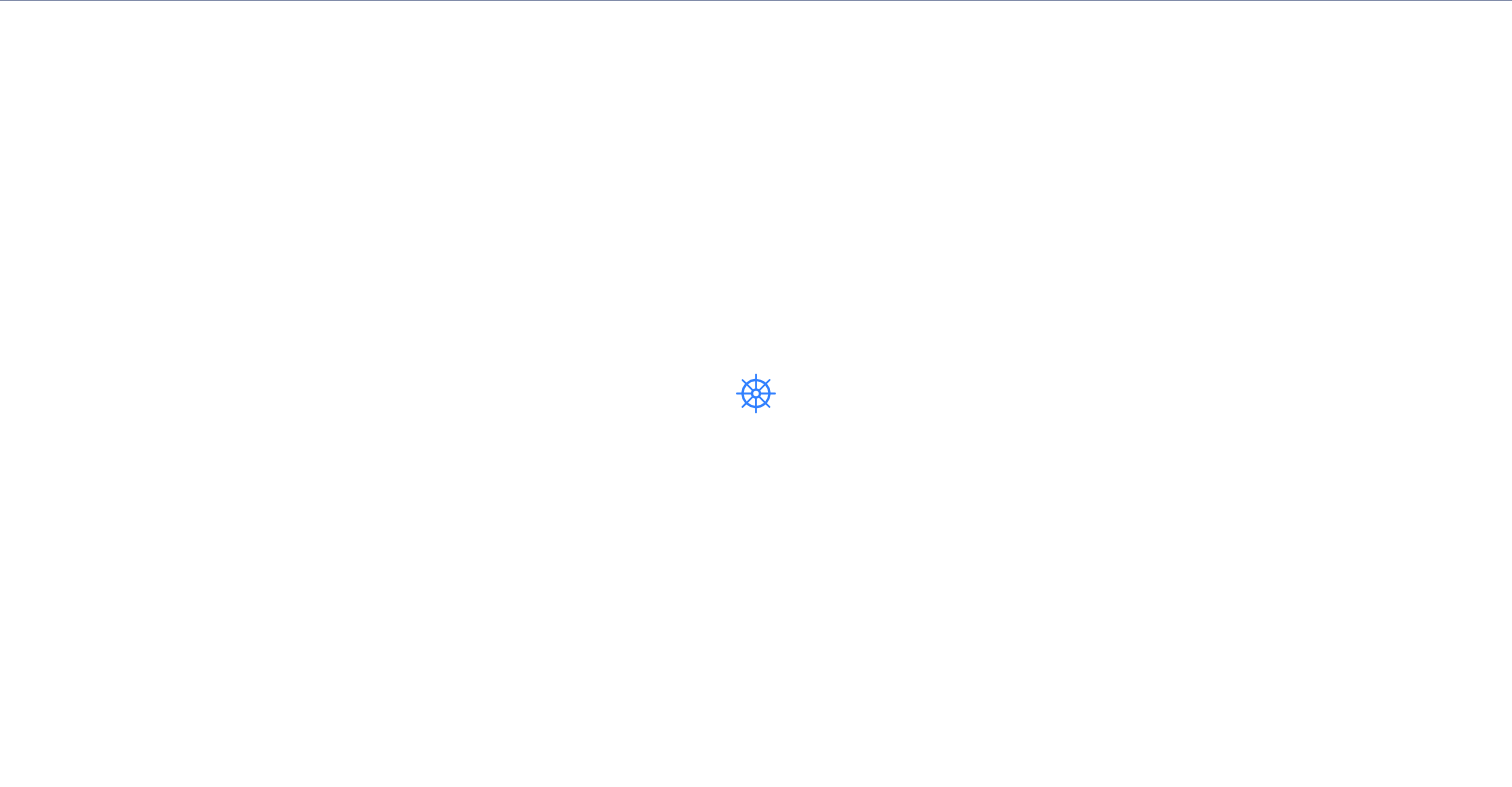 scroll, scrollTop: 0, scrollLeft: 0, axis: both 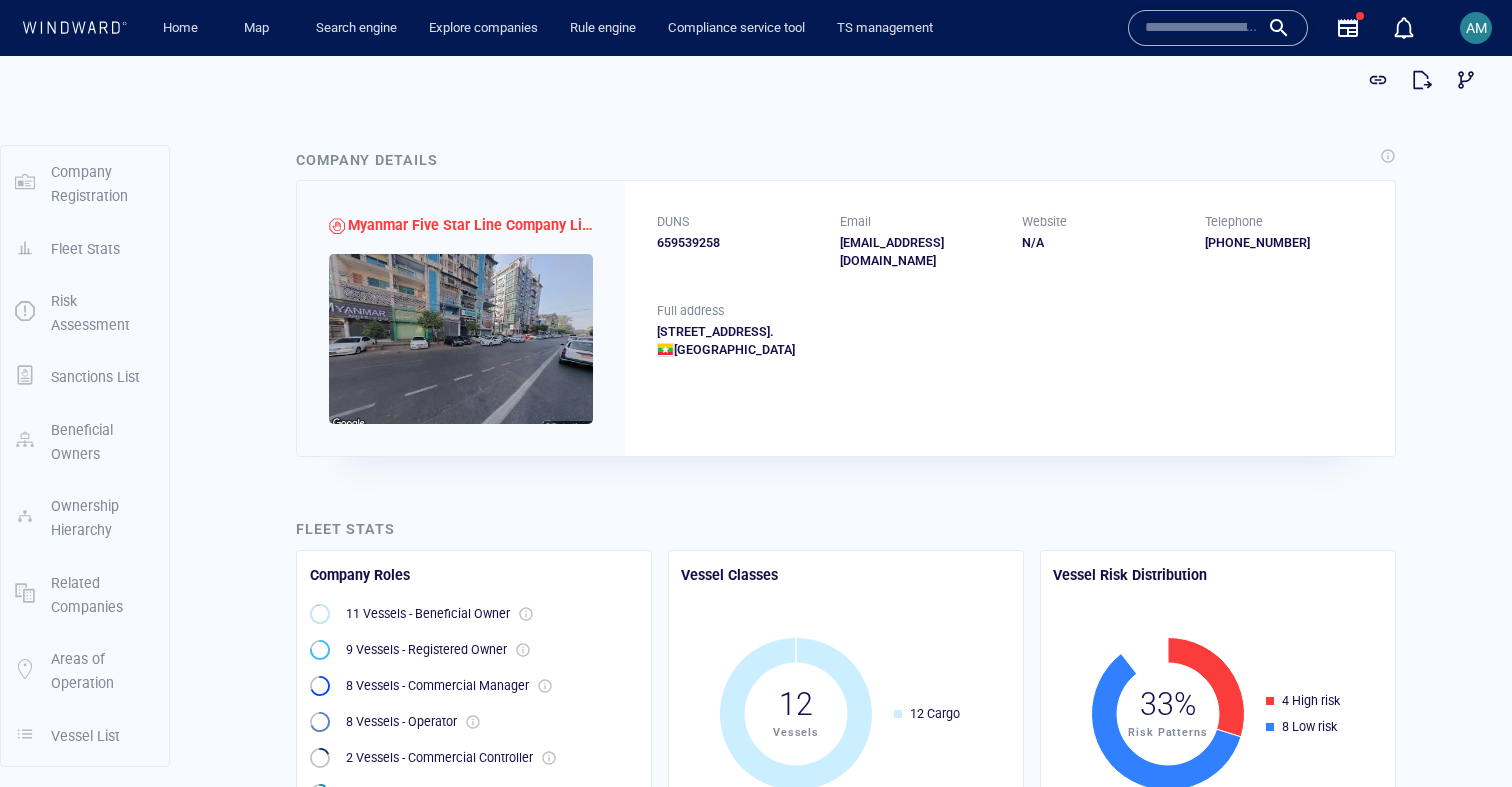 click on "Company Details Myanmar Five Star Line Company Limited DUNS 659539258 Email mfslhq@mptmail.net.mm Website N/A Telephone +129528195 Full address Po Box 1221, 132-136, Theinbyu Road, Yangon, Myanmar. Myanmar" at bounding box center [846, 302] 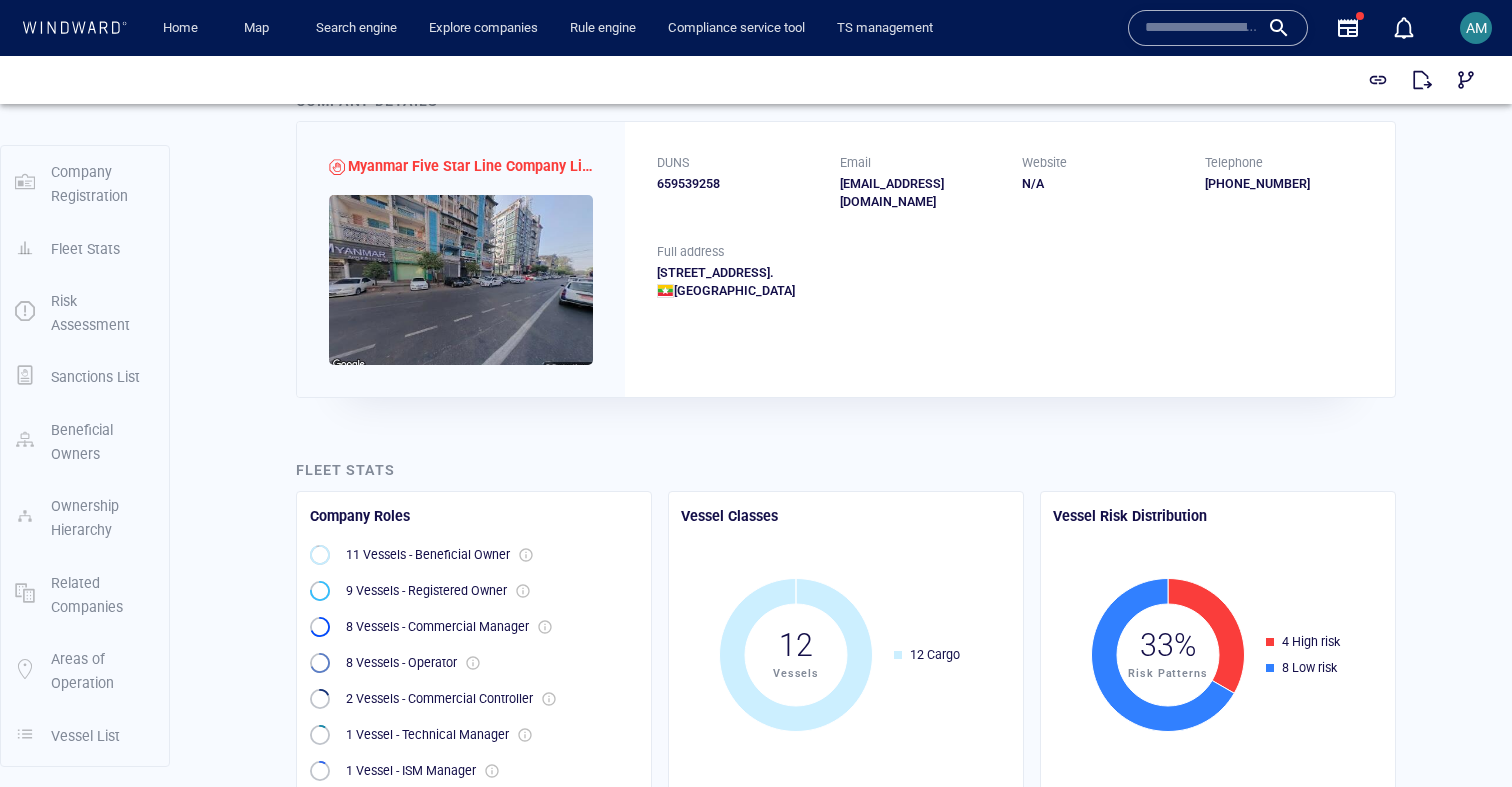 scroll, scrollTop: 414, scrollLeft: 0, axis: vertical 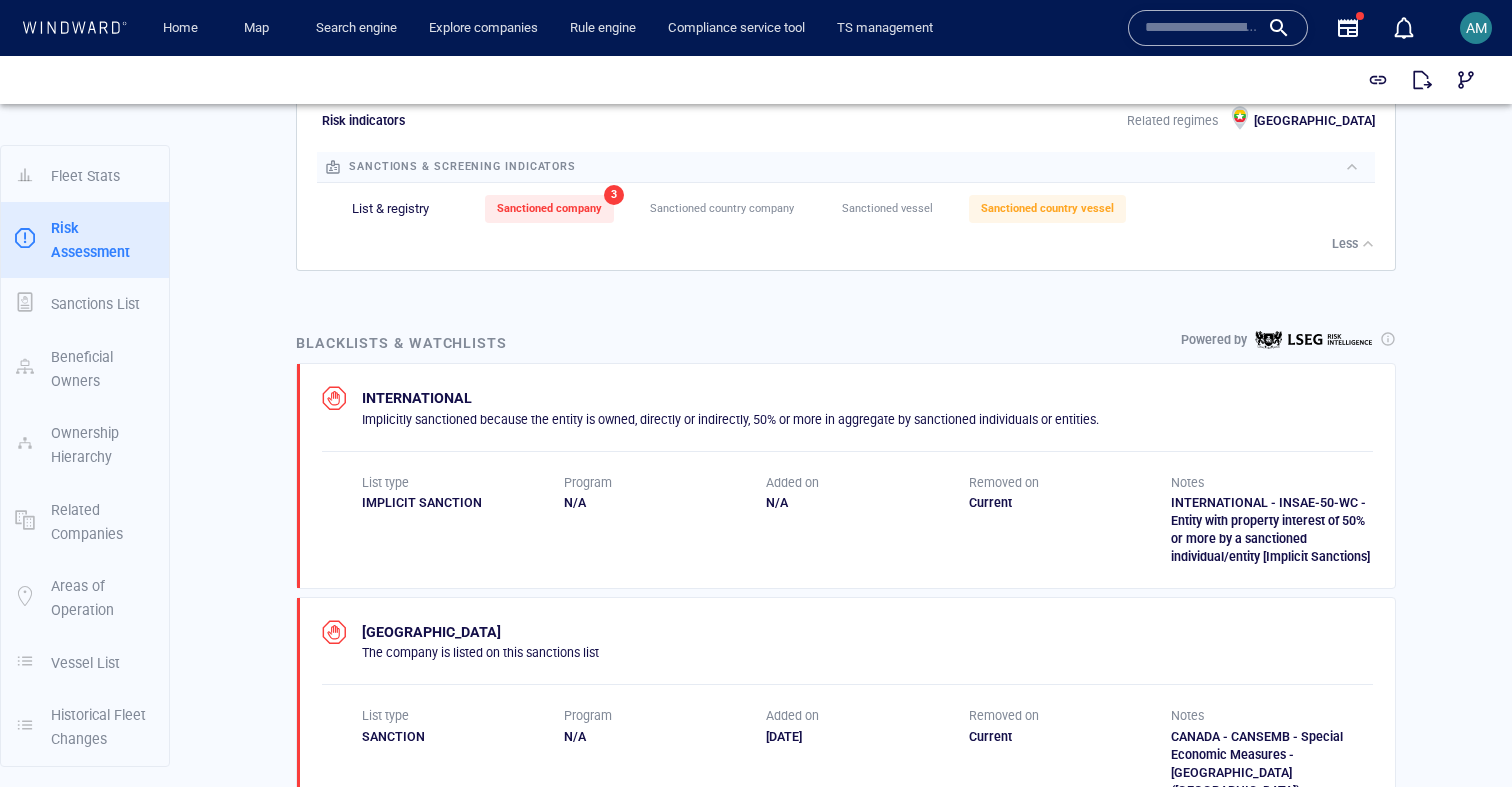 click on "Blacklists & watchlists Powered by" at bounding box center [846, 343] 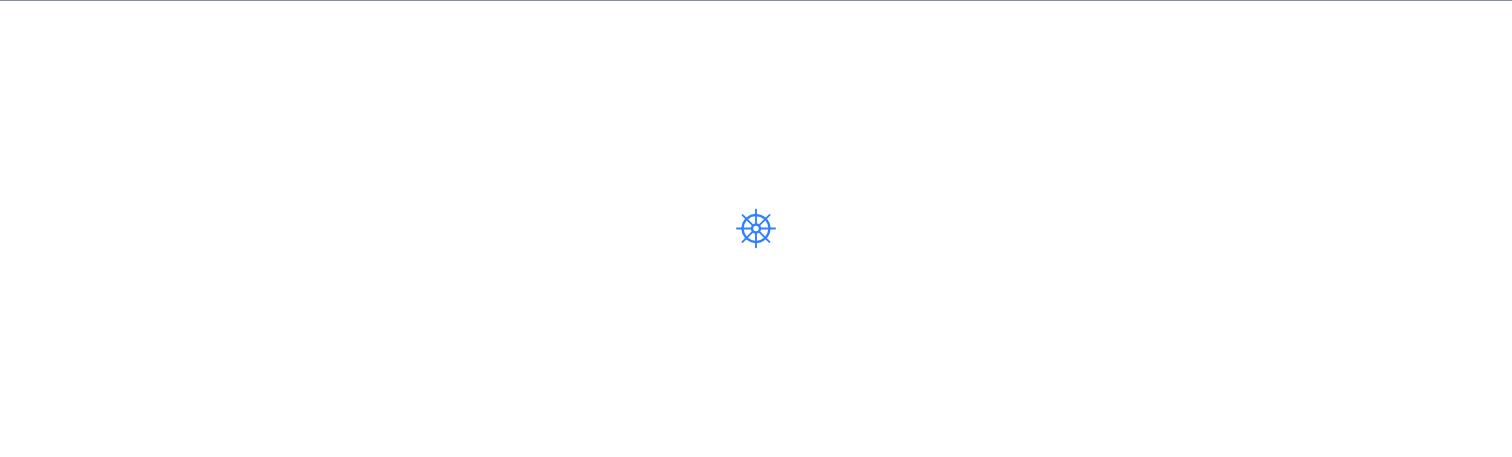 scroll, scrollTop: 0, scrollLeft: 0, axis: both 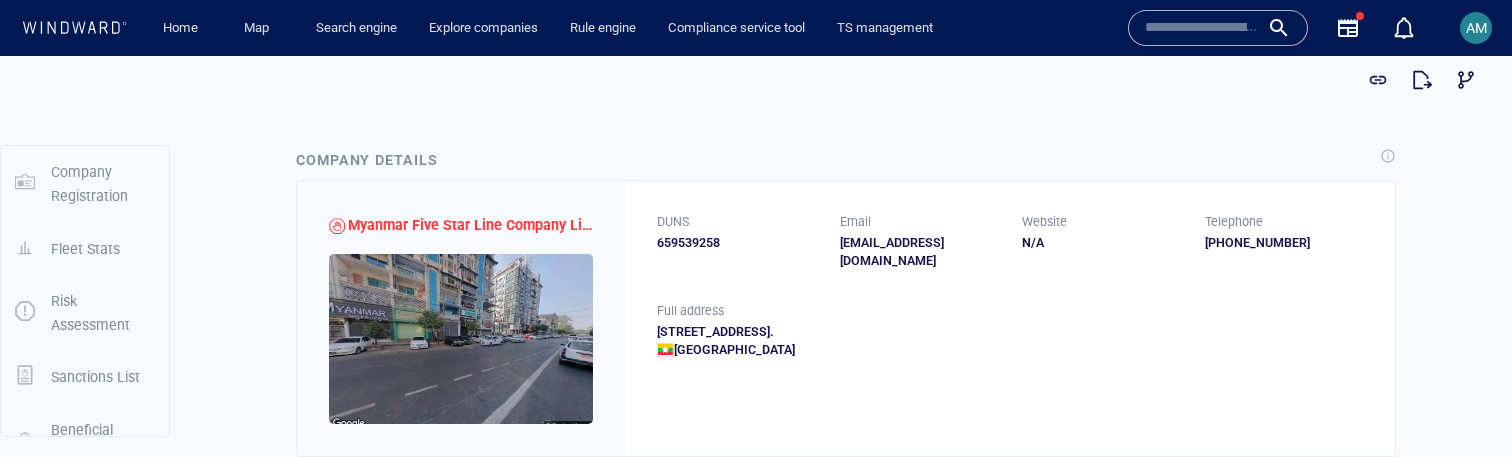 click on "DUNS" at bounding box center (736, 222) 